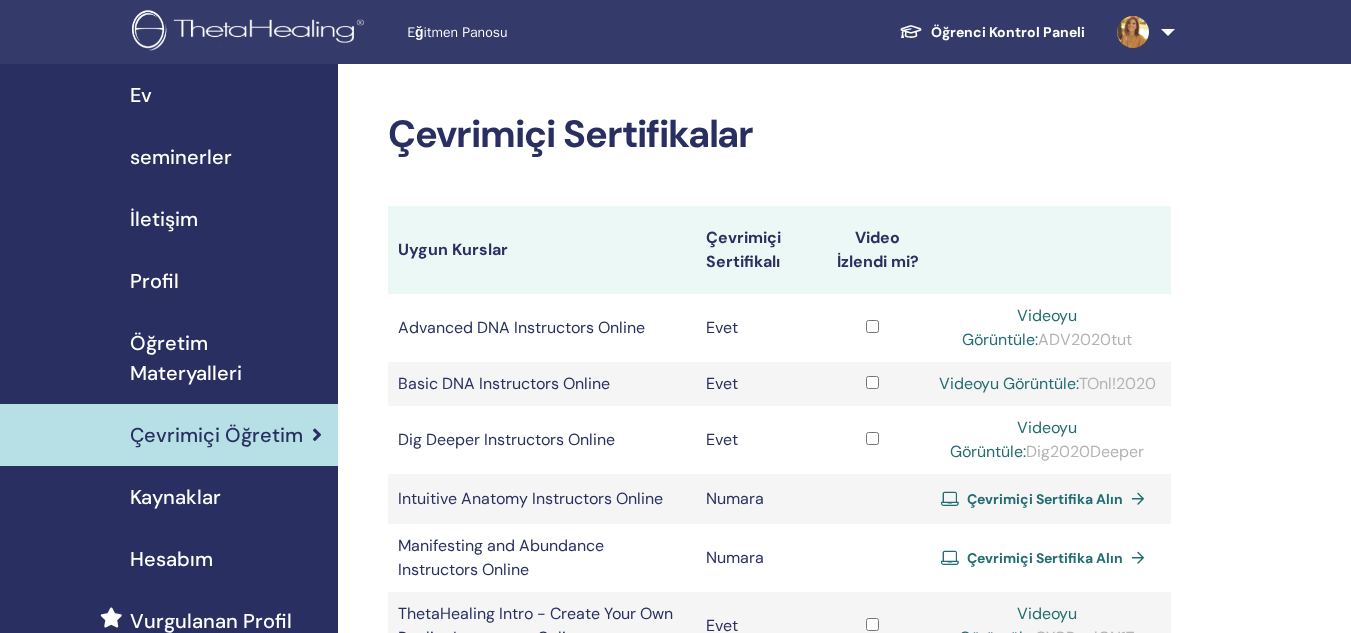 scroll, scrollTop: 0, scrollLeft: 0, axis: both 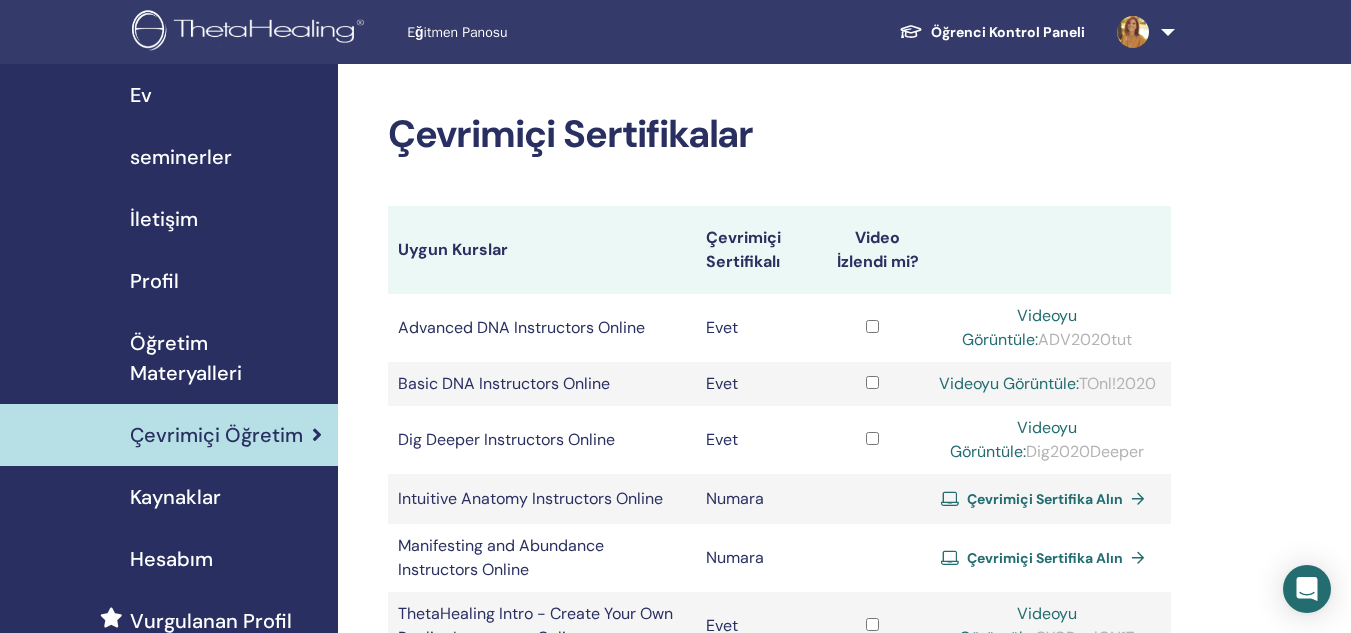click on "seminerler" at bounding box center [169, 157] 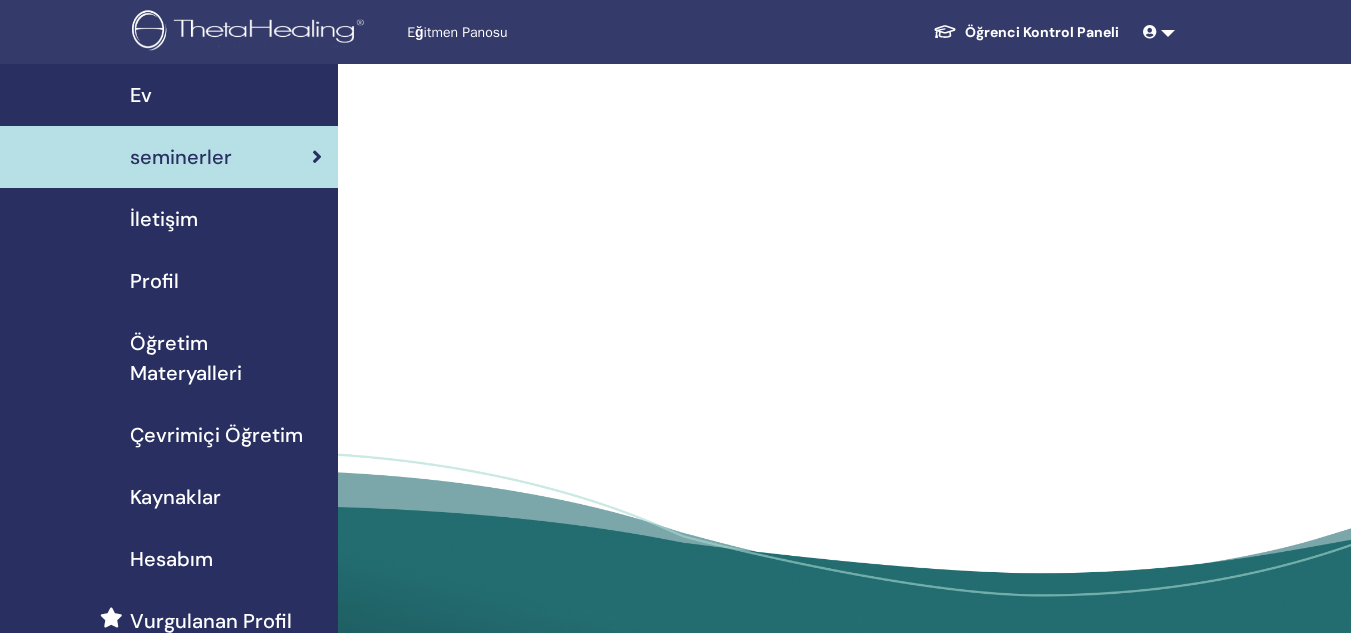 scroll, scrollTop: 0, scrollLeft: 0, axis: both 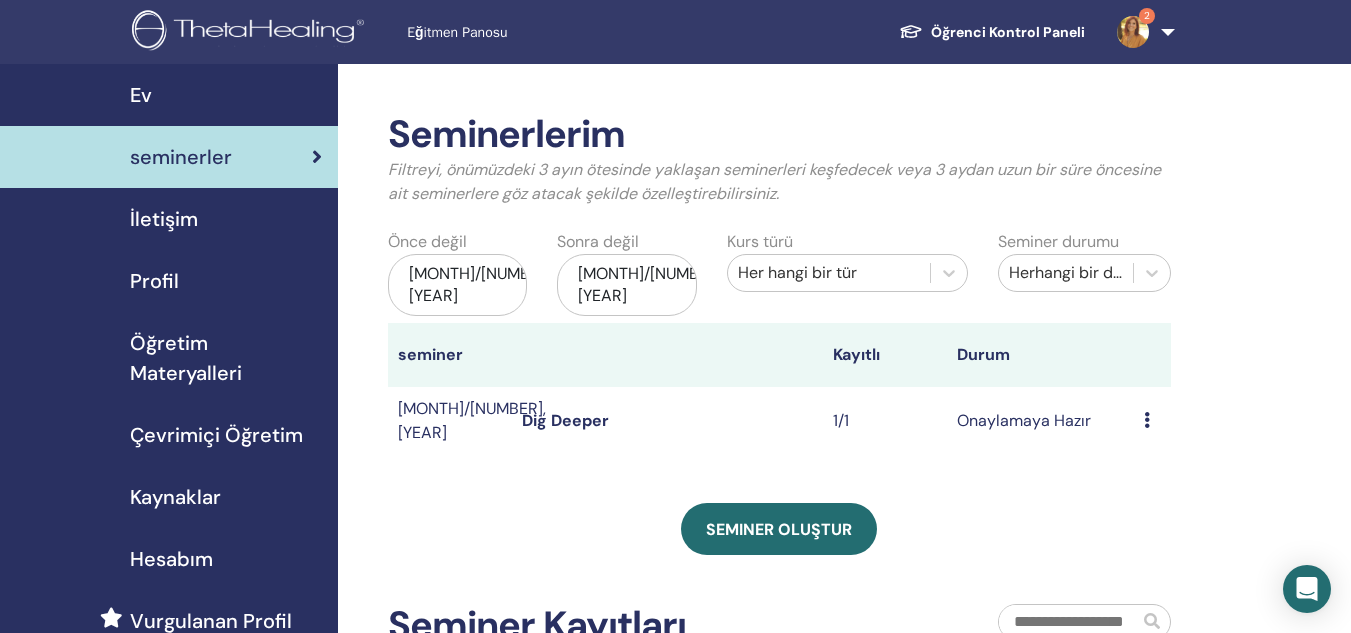 click at bounding box center [1147, 420] 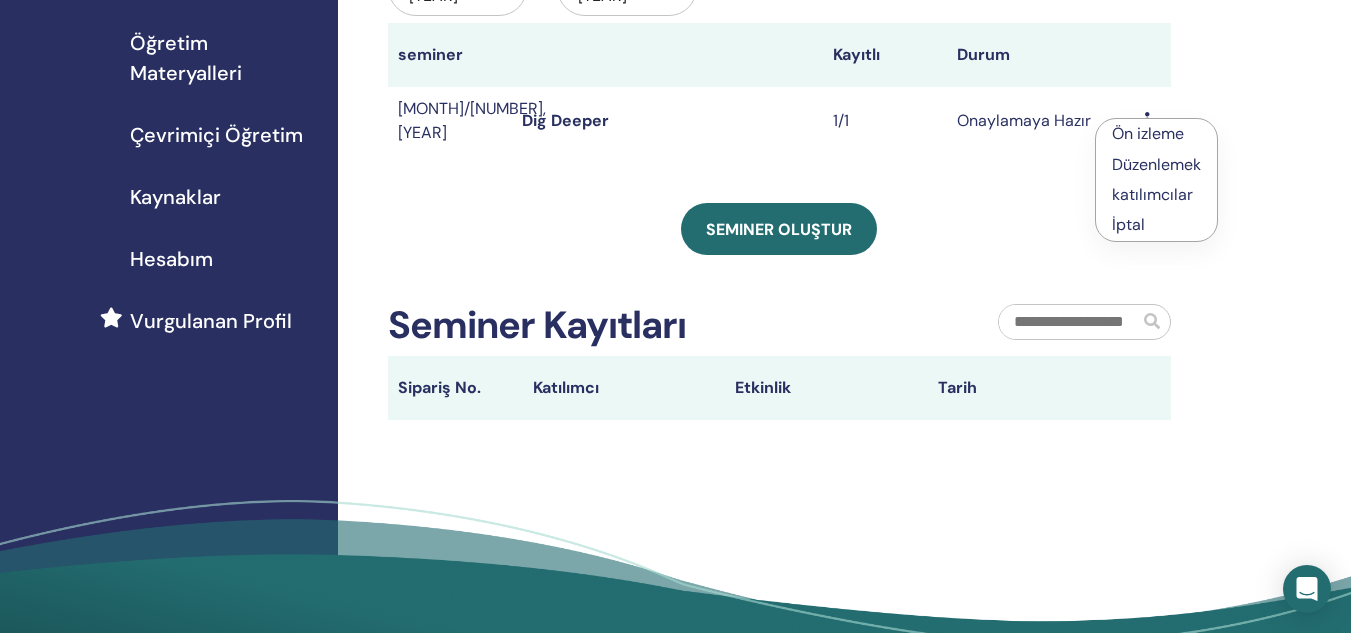scroll, scrollTop: 100, scrollLeft: 0, axis: vertical 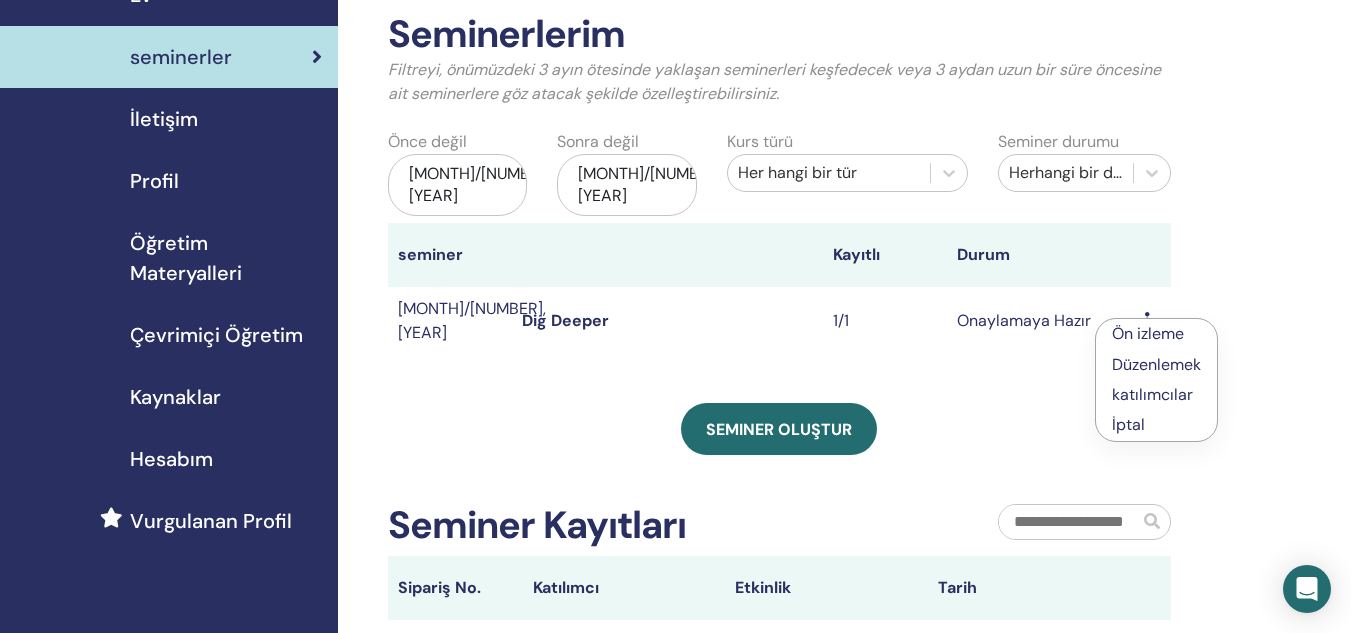 click on "Düzenlemek" at bounding box center (1156, 364) 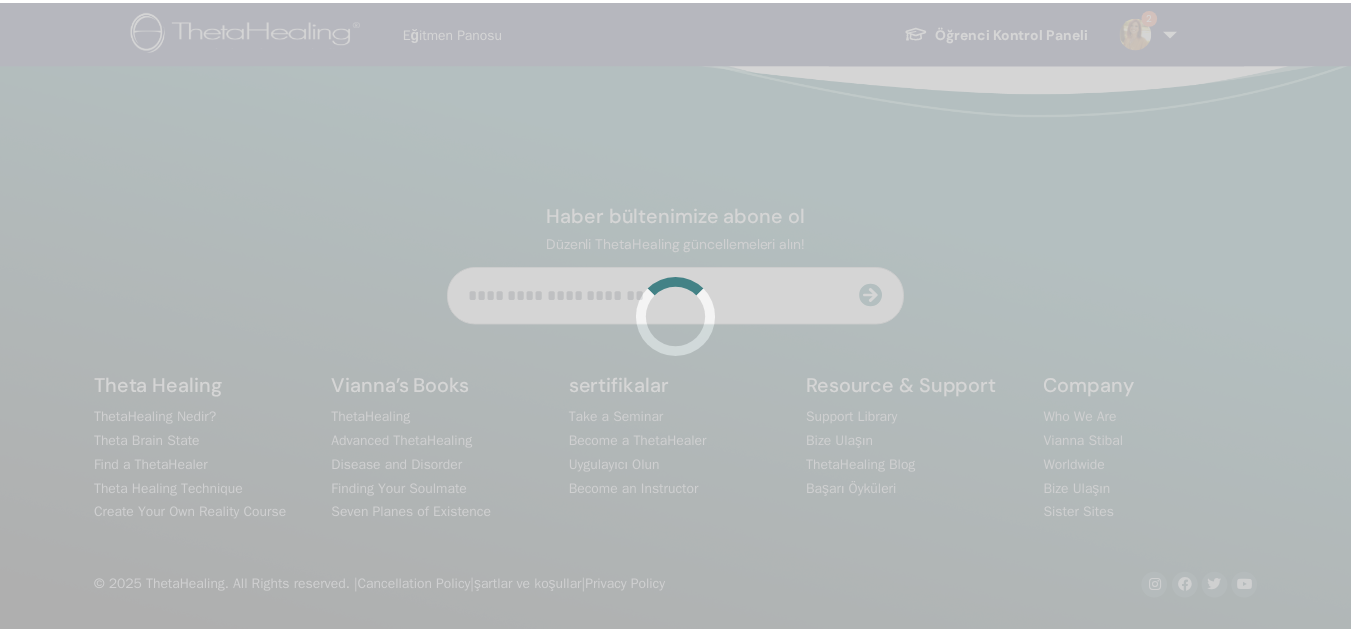 scroll, scrollTop: 0, scrollLeft: 0, axis: both 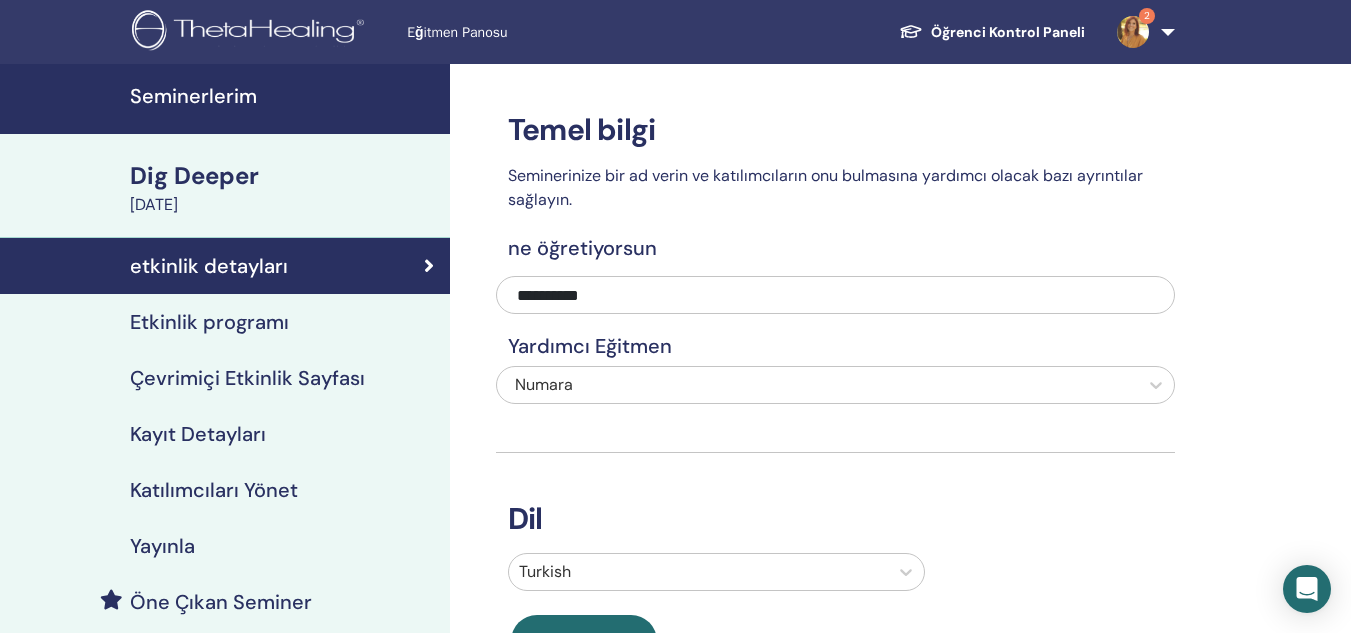 click on "Dig Deeper" at bounding box center [284, 176] 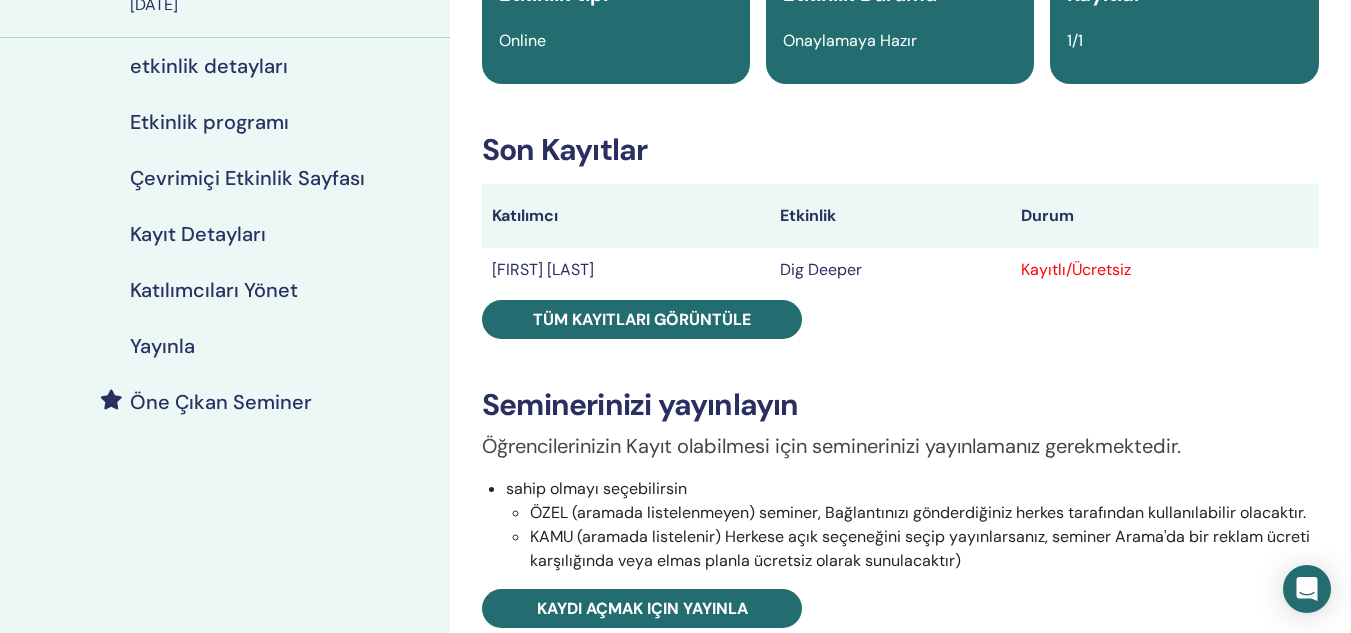scroll, scrollTop: 100, scrollLeft: 0, axis: vertical 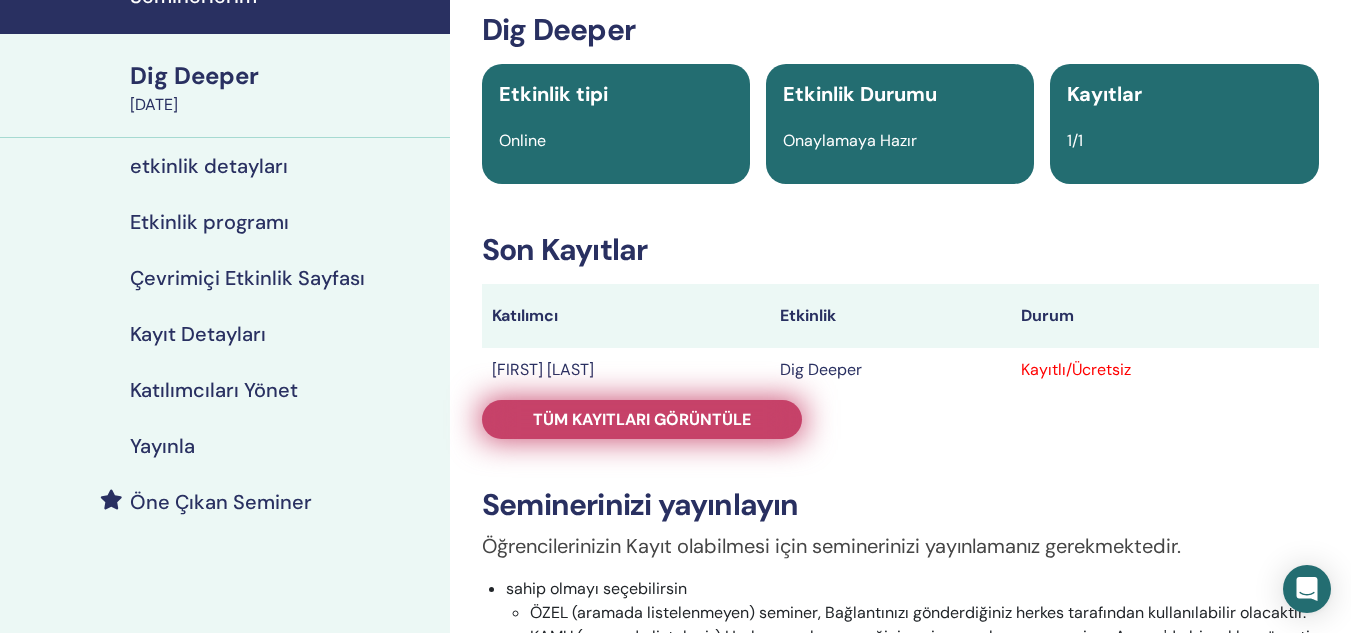 click on "Tüm kayıtları görüntüle" at bounding box center [642, 419] 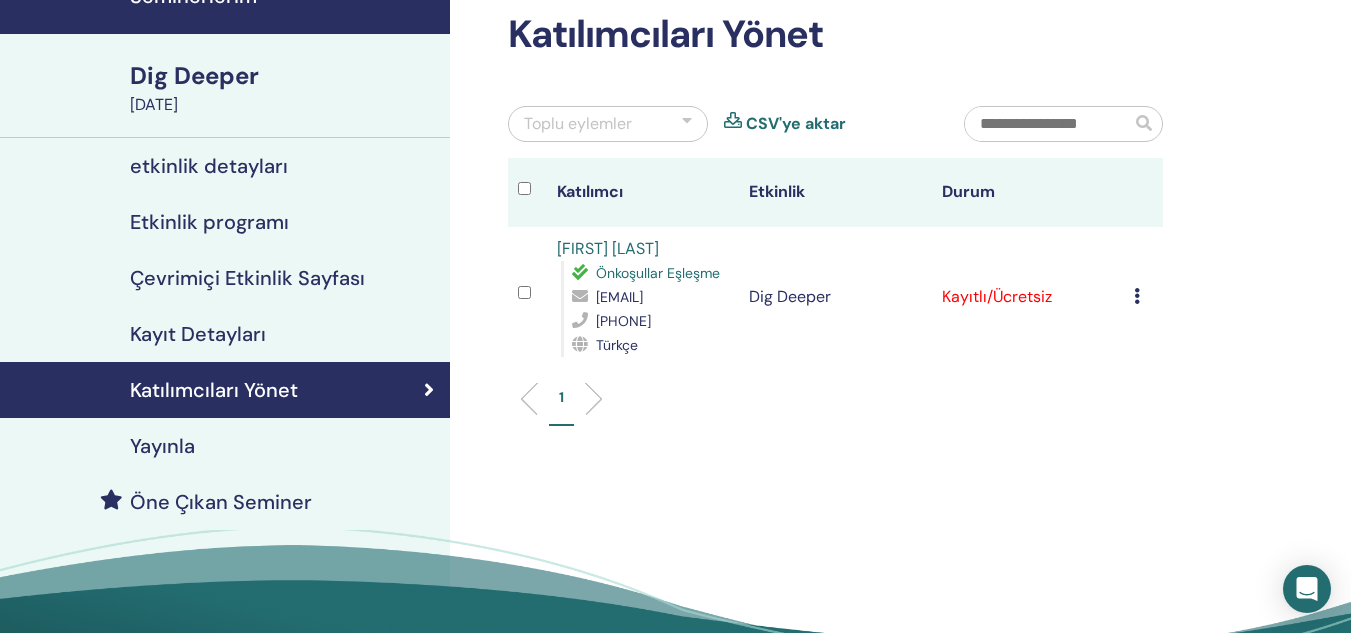 click at bounding box center [1137, 296] 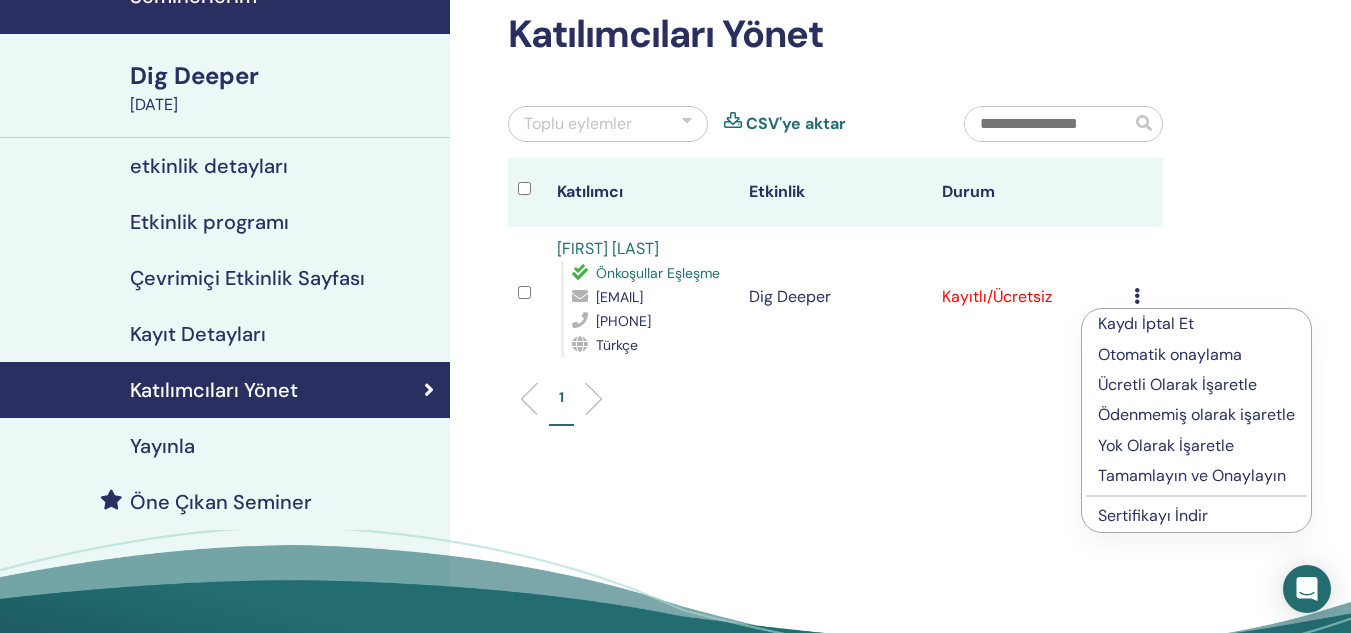 click on "Ücretli Olarak İşaretle" at bounding box center (1196, 385) 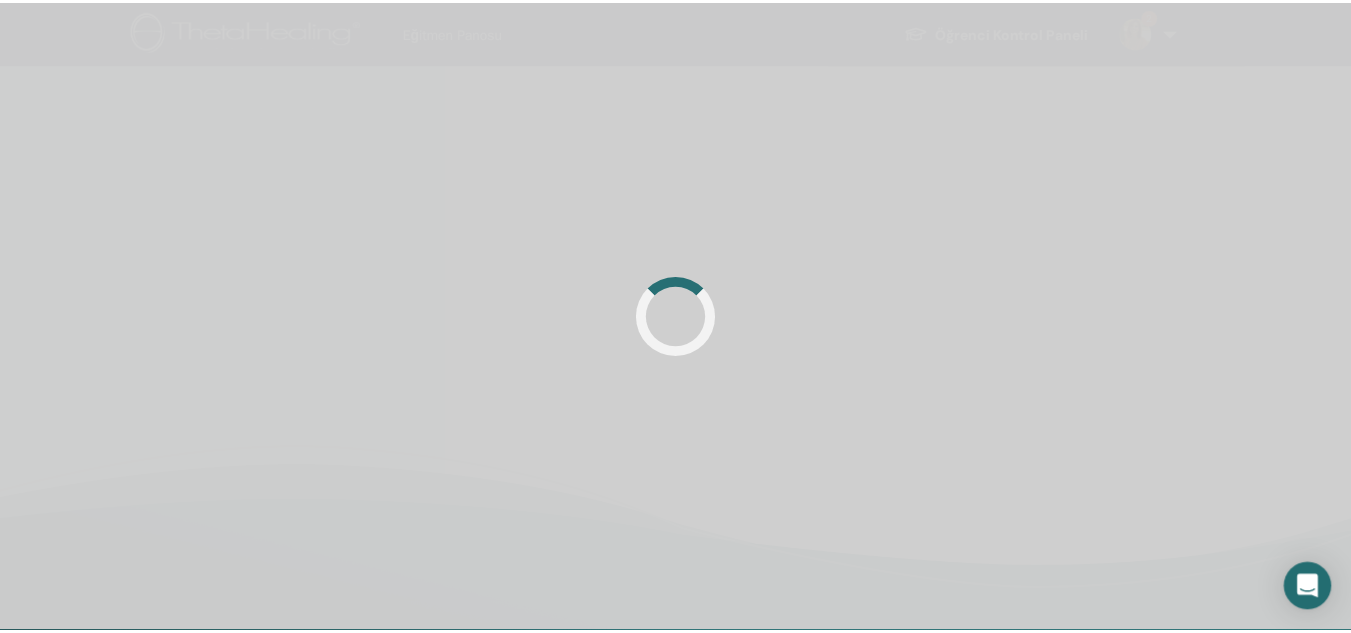 scroll, scrollTop: 0, scrollLeft: 0, axis: both 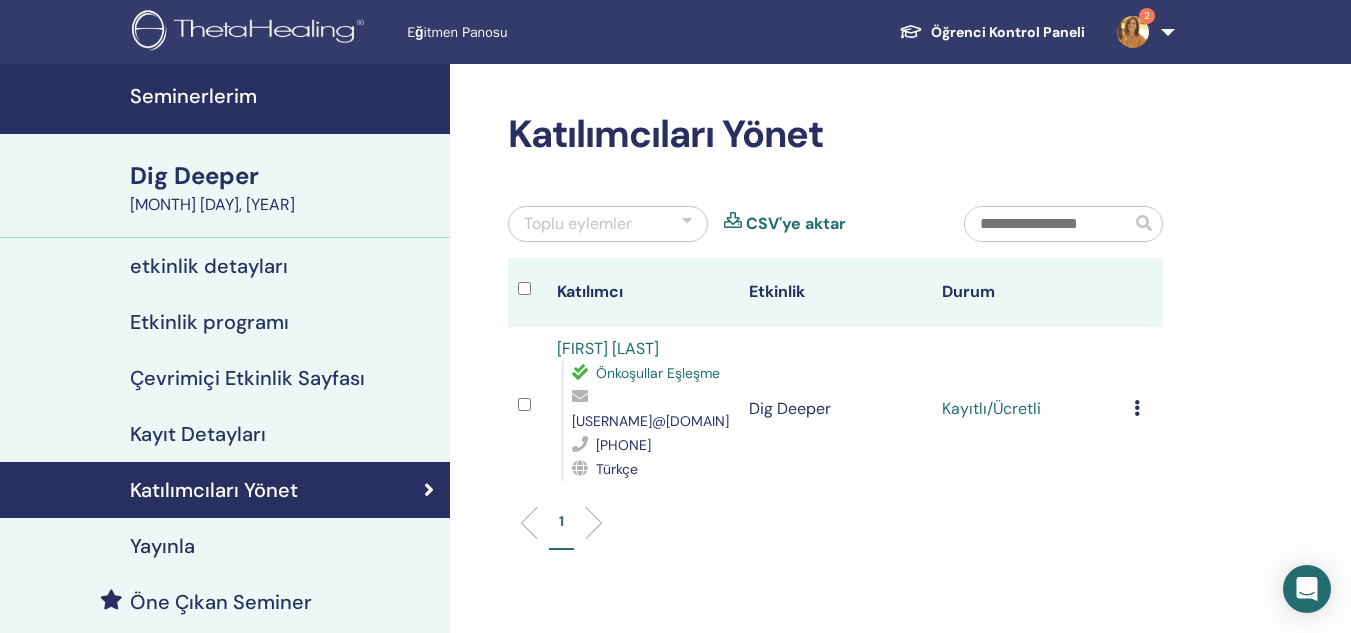 click at bounding box center (1137, 408) 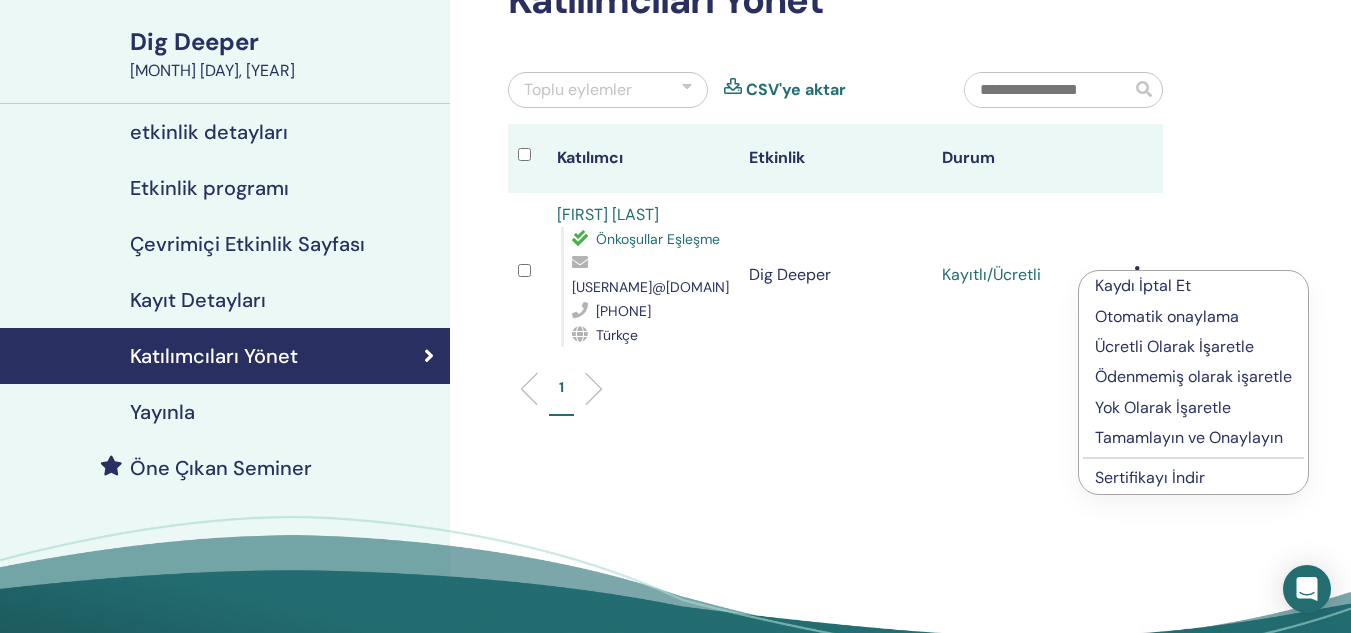 scroll, scrollTop: 200, scrollLeft: 0, axis: vertical 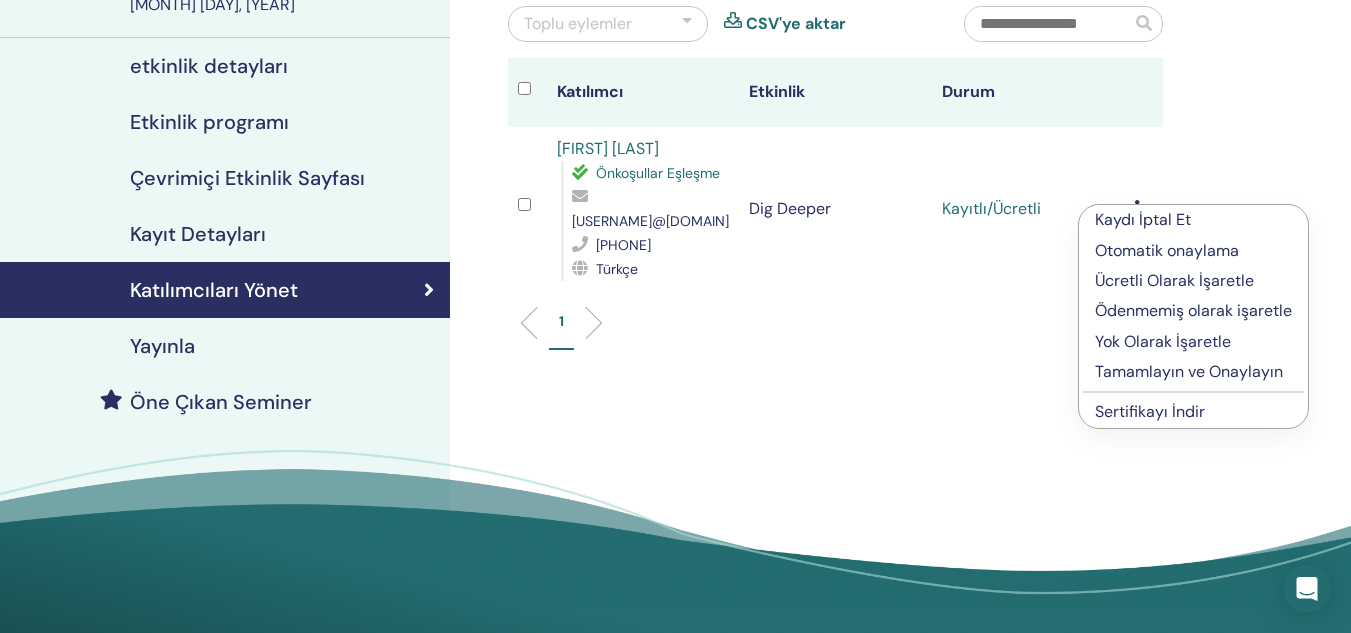 click on "Tamamlayın ve Onaylayın" at bounding box center (1193, 372) 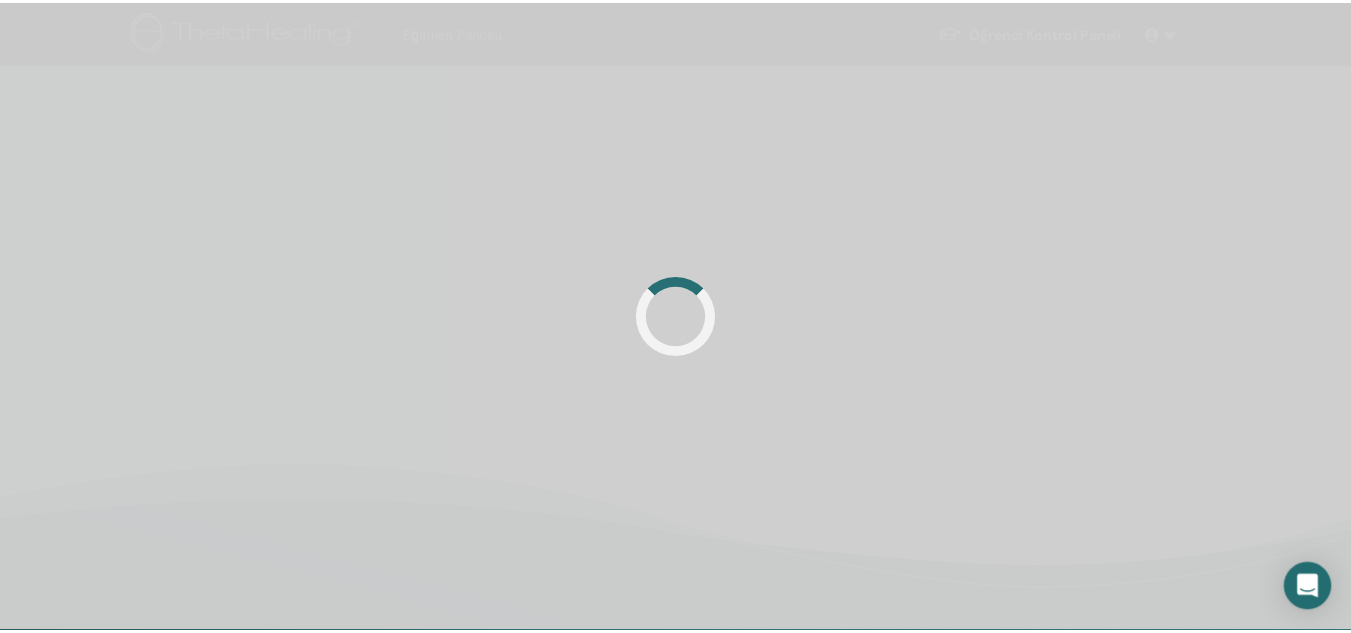 scroll, scrollTop: 0, scrollLeft: 0, axis: both 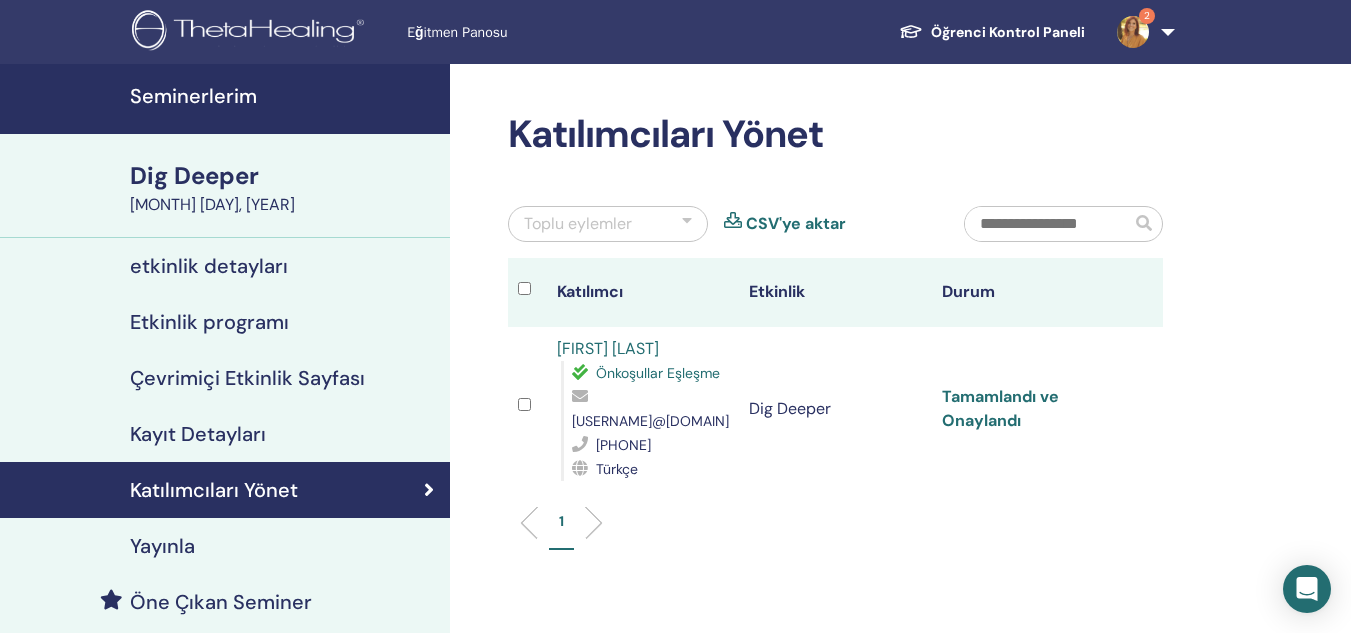 click on "Tamamlandı ve Onaylandı" at bounding box center (1000, 408) 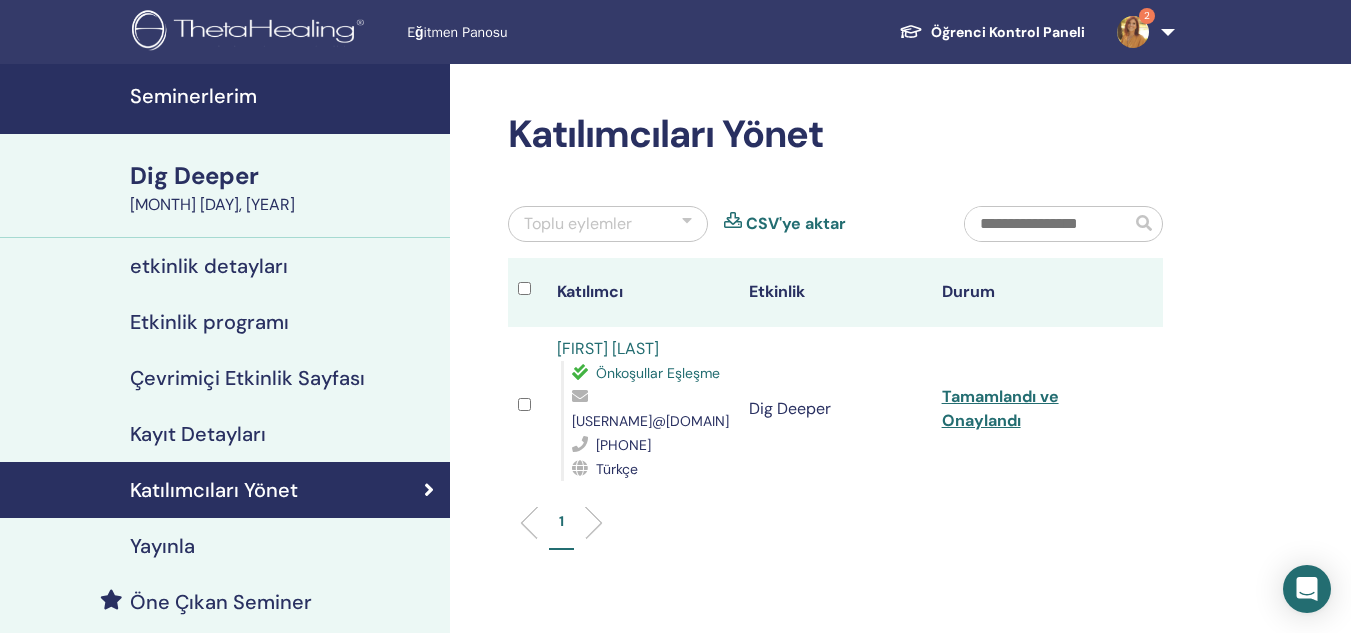 click on "Öğrenci Kontrol Paneli" at bounding box center [992, 32] 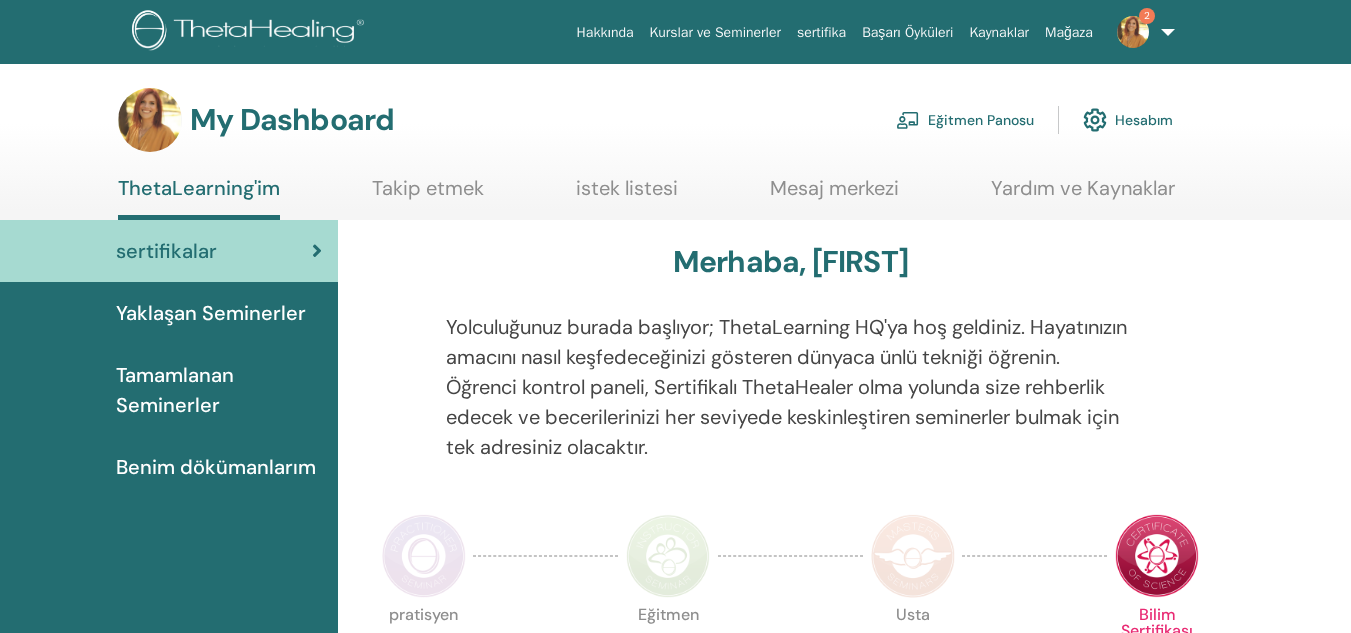 scroll, scrollTop: 0, scrollLeft: 0, axis: both 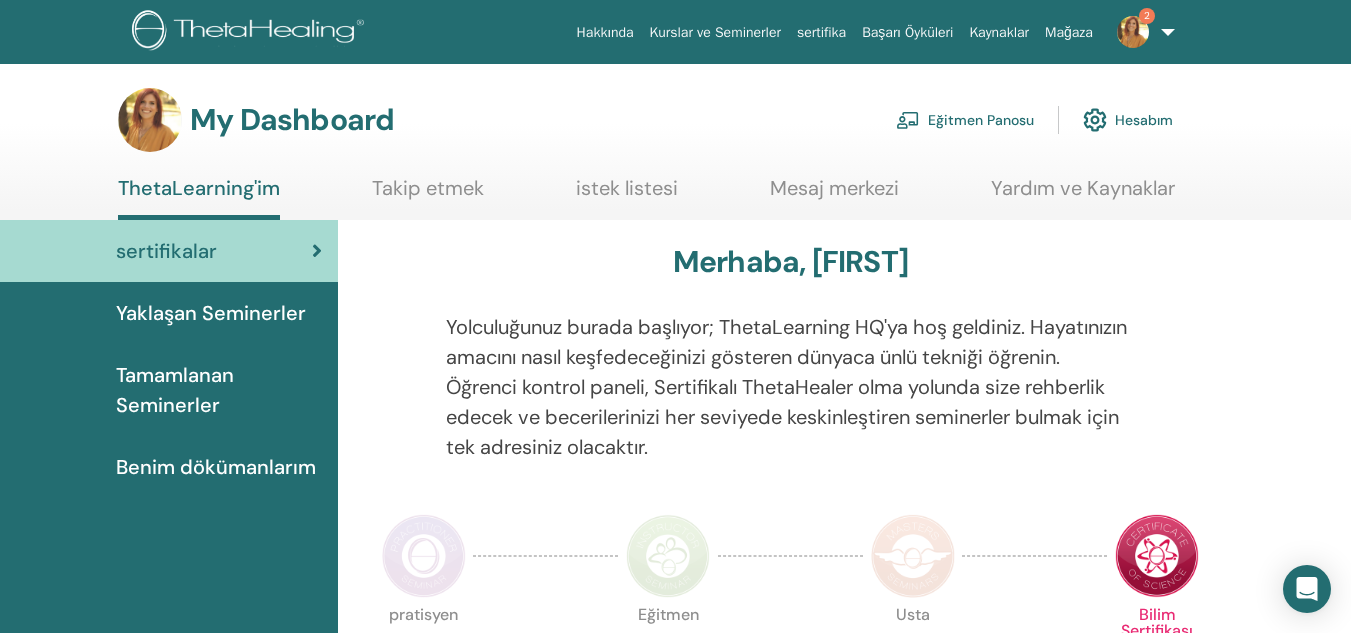click at bounding box center [1133, 32] 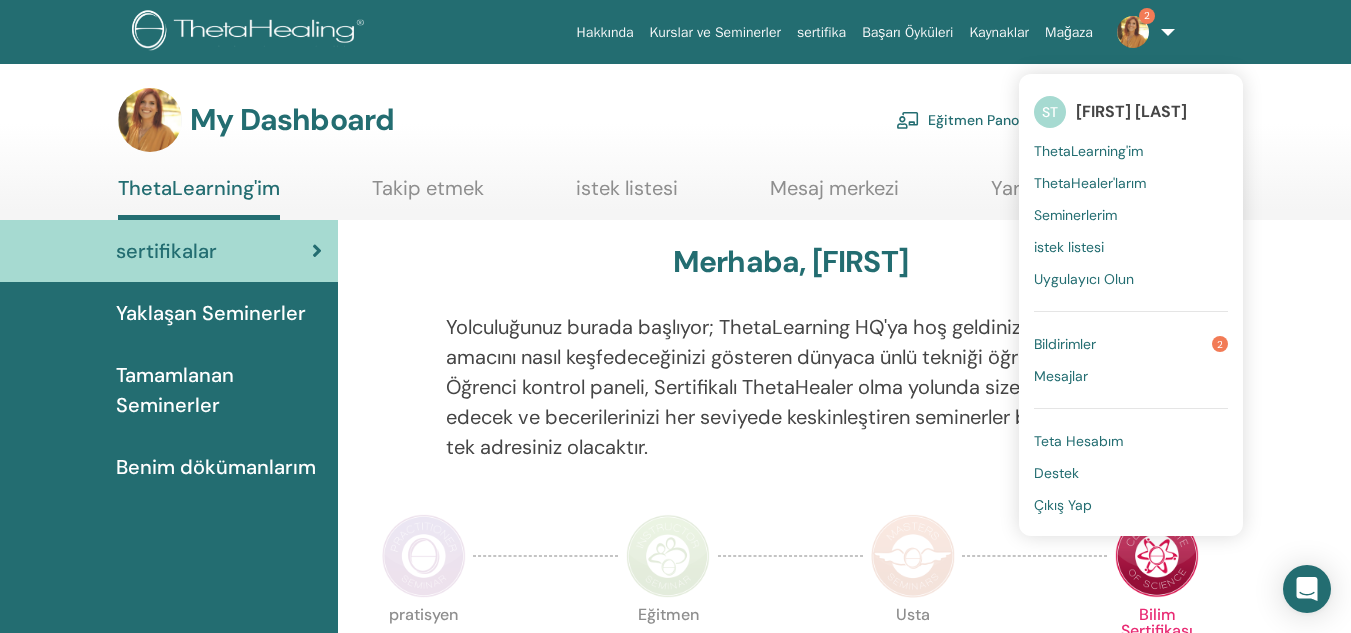 click on "Bildirimler" at bounding box center [1065, 344] 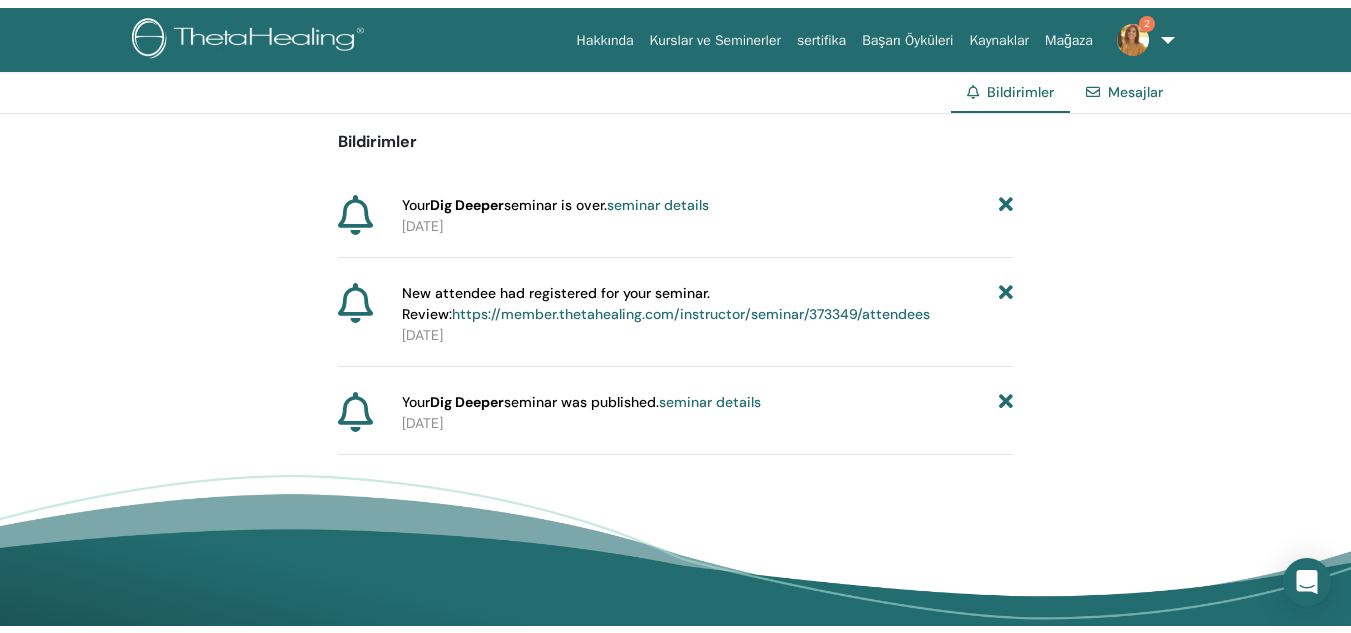 scroll, scrollTop: 0, scrollLeft: 0, axis: both 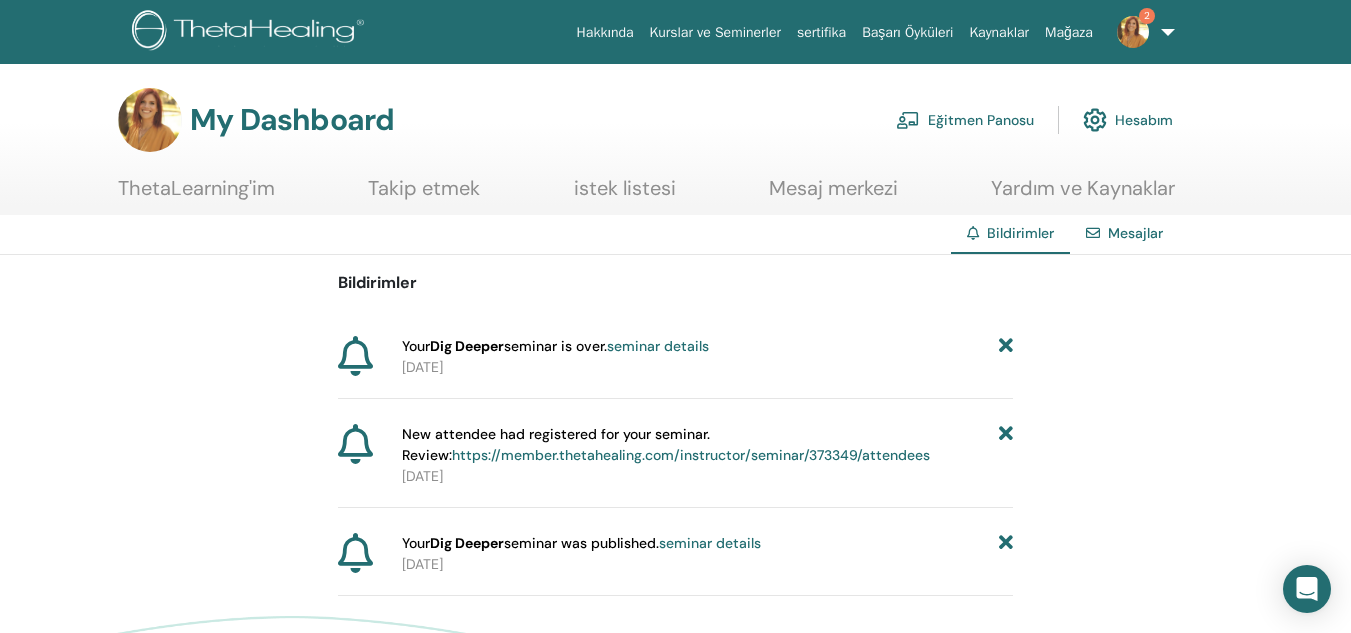 click at bounding box center [1133, 32] 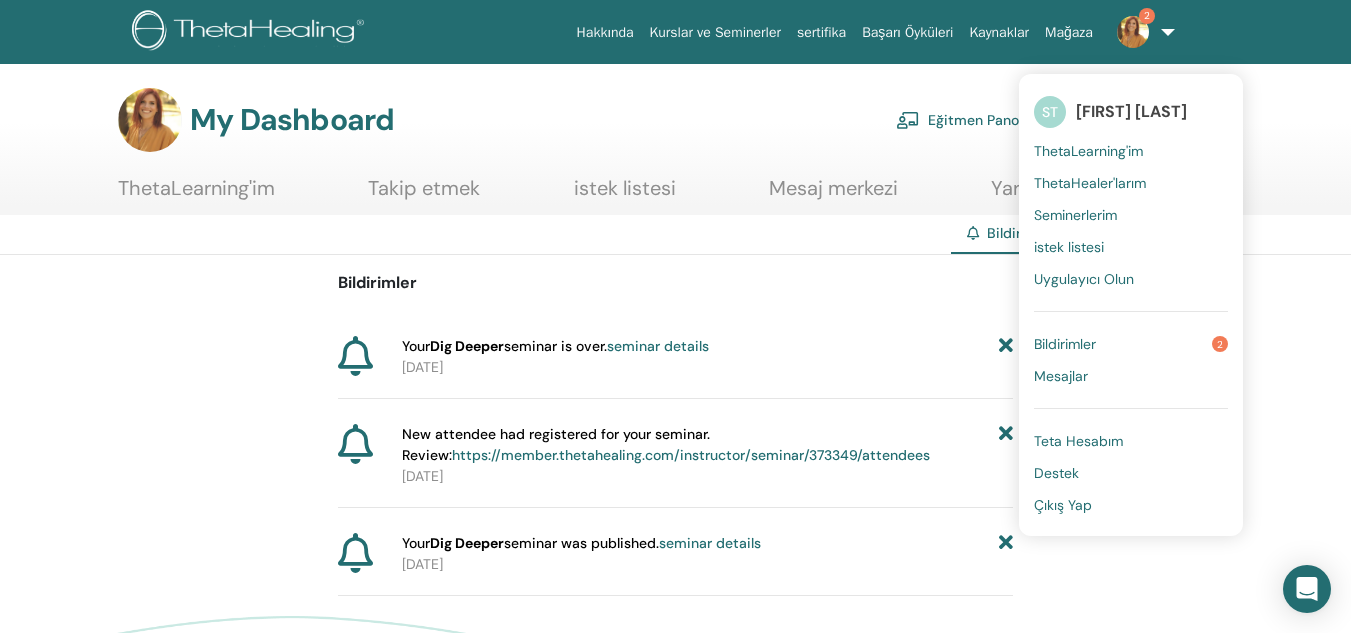 click on "Bildirimler" at bounding box center [1065, 344] 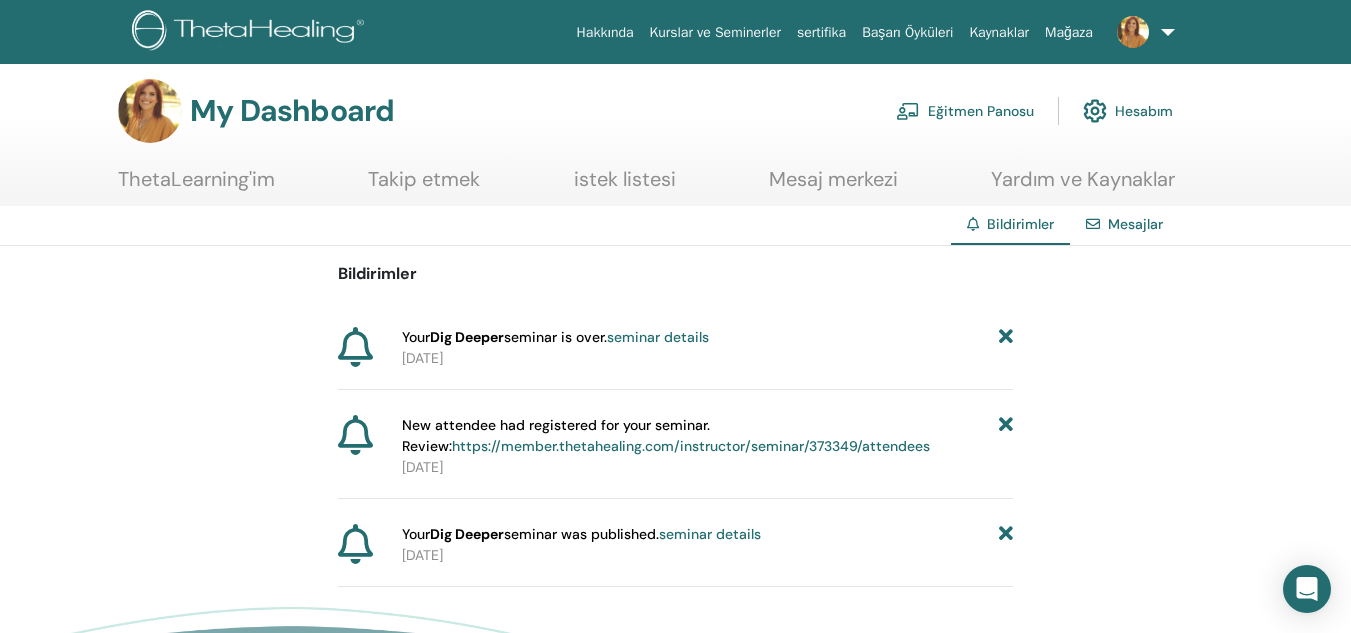 scroll, scrollTop: 0, scrollLeft: 0, axis: both 